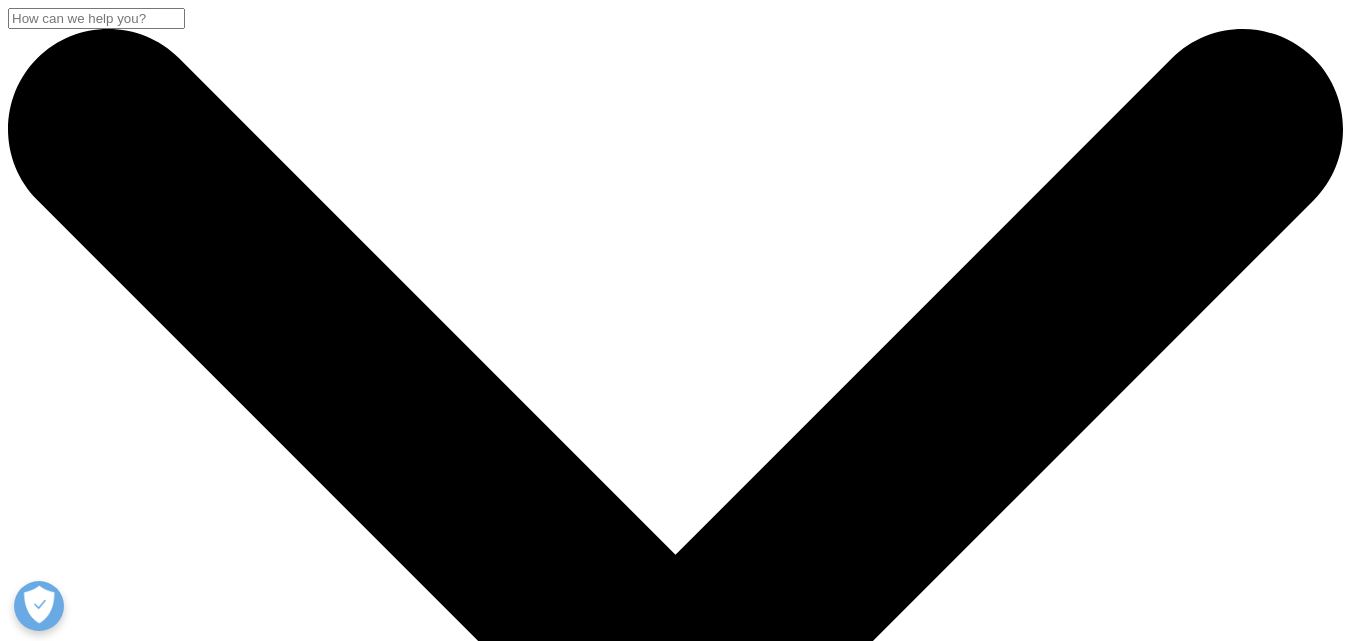 scroll, scrollTop: 138, scrollLeft: 0, axis: vertical 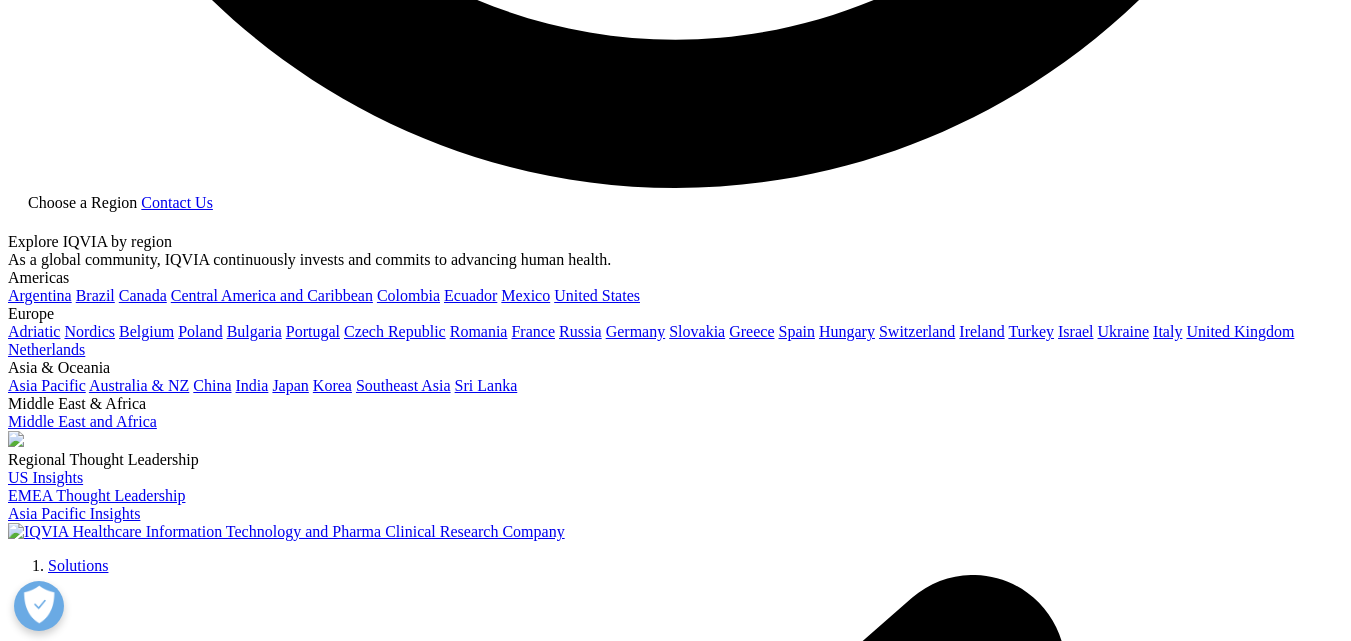 click on "Explore More" at bounding box center (92, 22141) 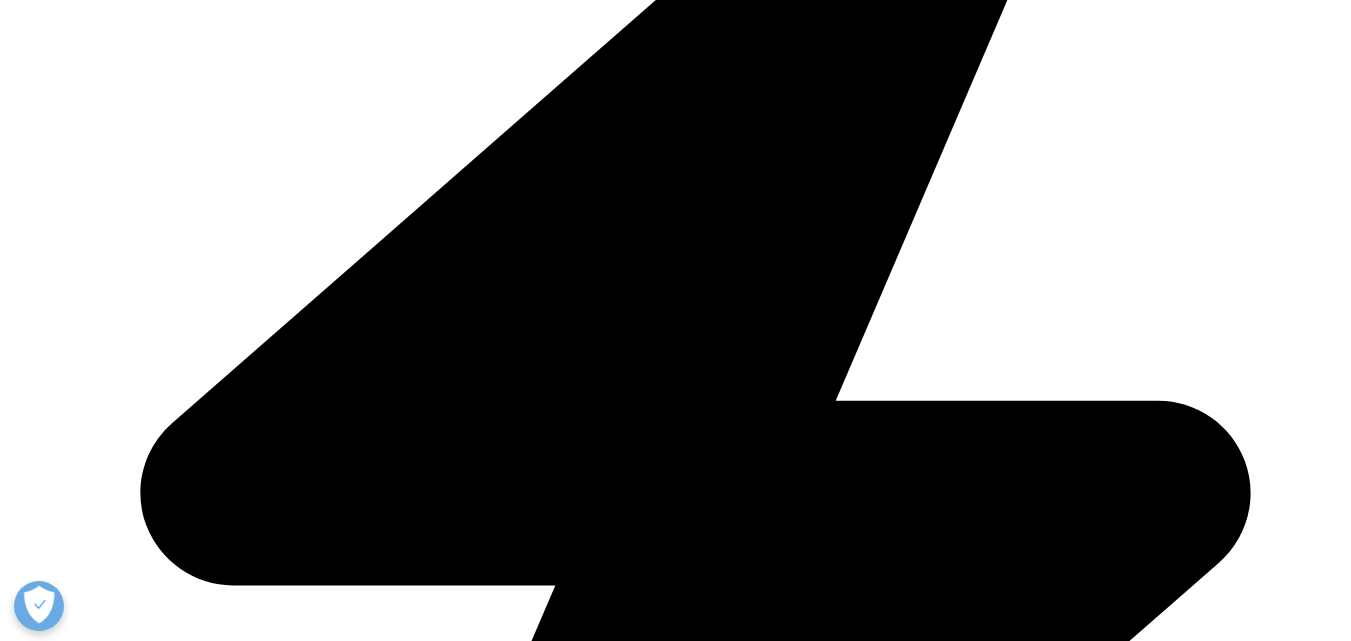 scroll, scrollTop: 4674, scrollLeft: 0, axis: vertical 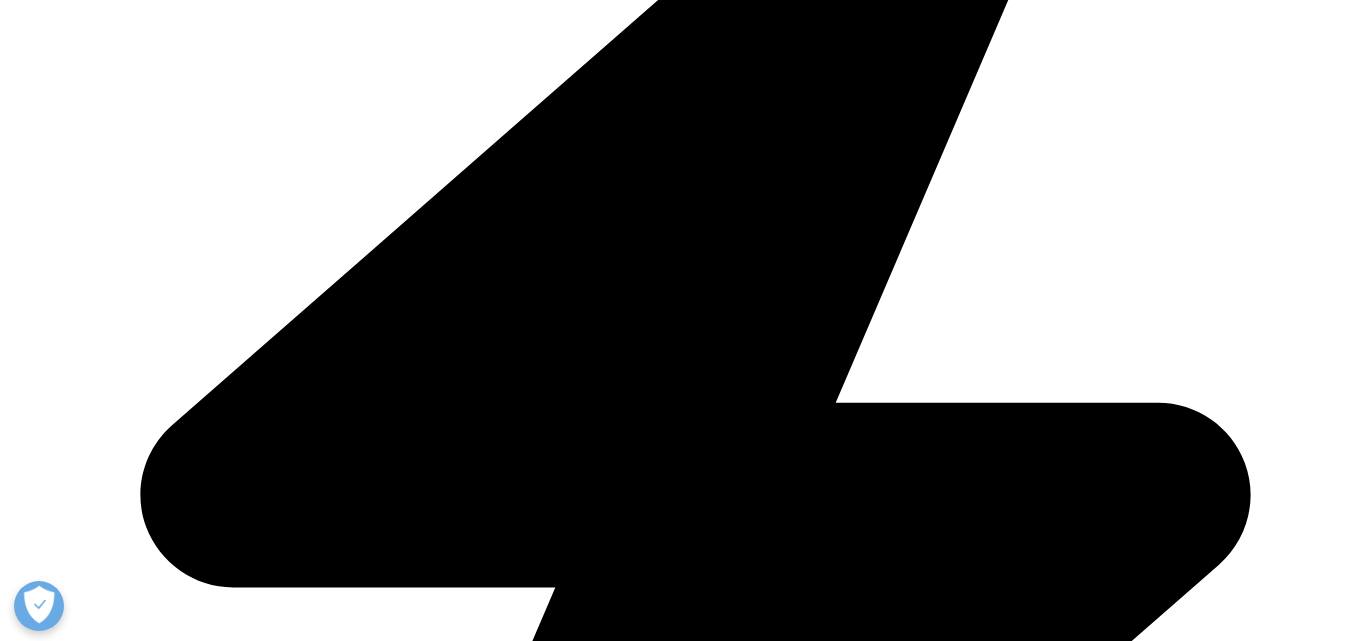 click on "Commitment to Global Health" at bounding box center (695, 27615) 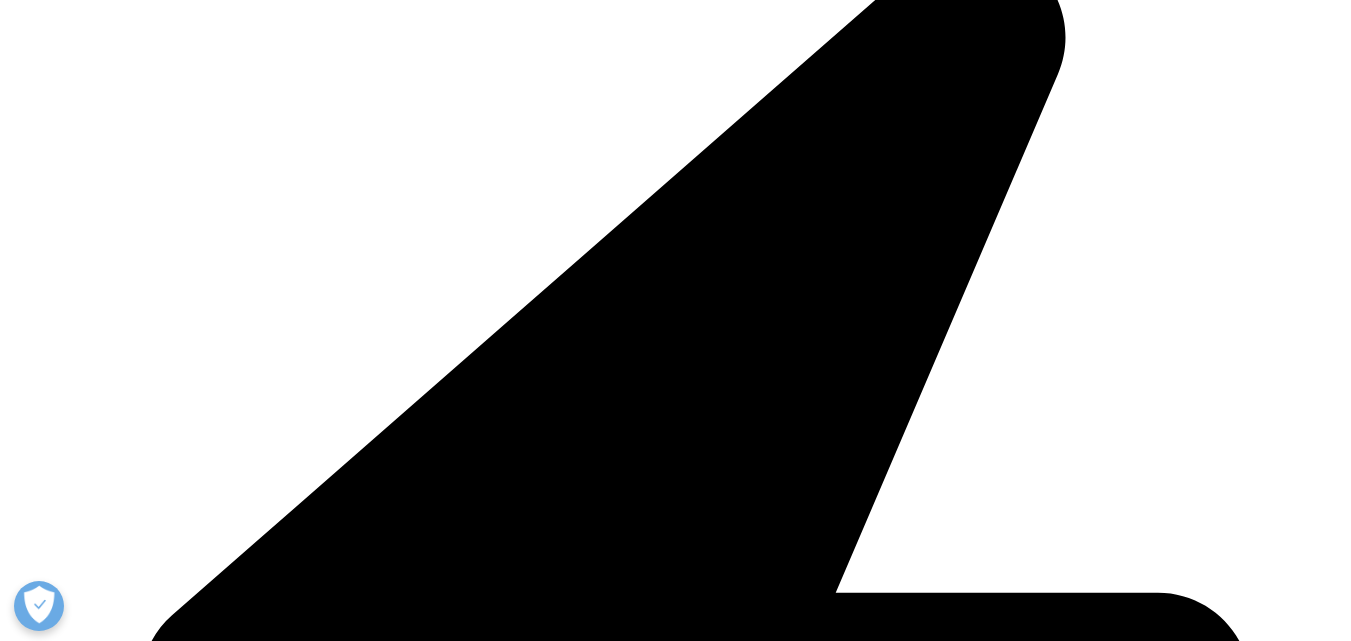 scroll, scrollTop: 4475, scrollLeft: 0, axis: vertical 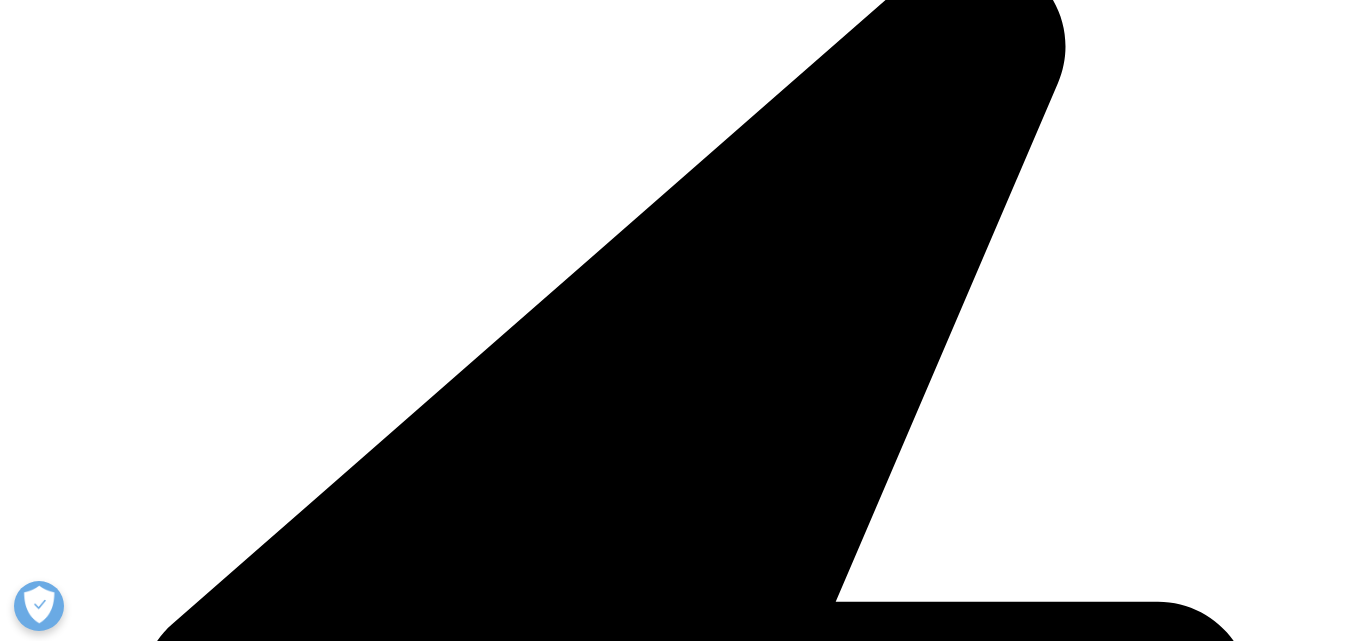 click on "Our Purpose" at bounding box center [88, 23436] 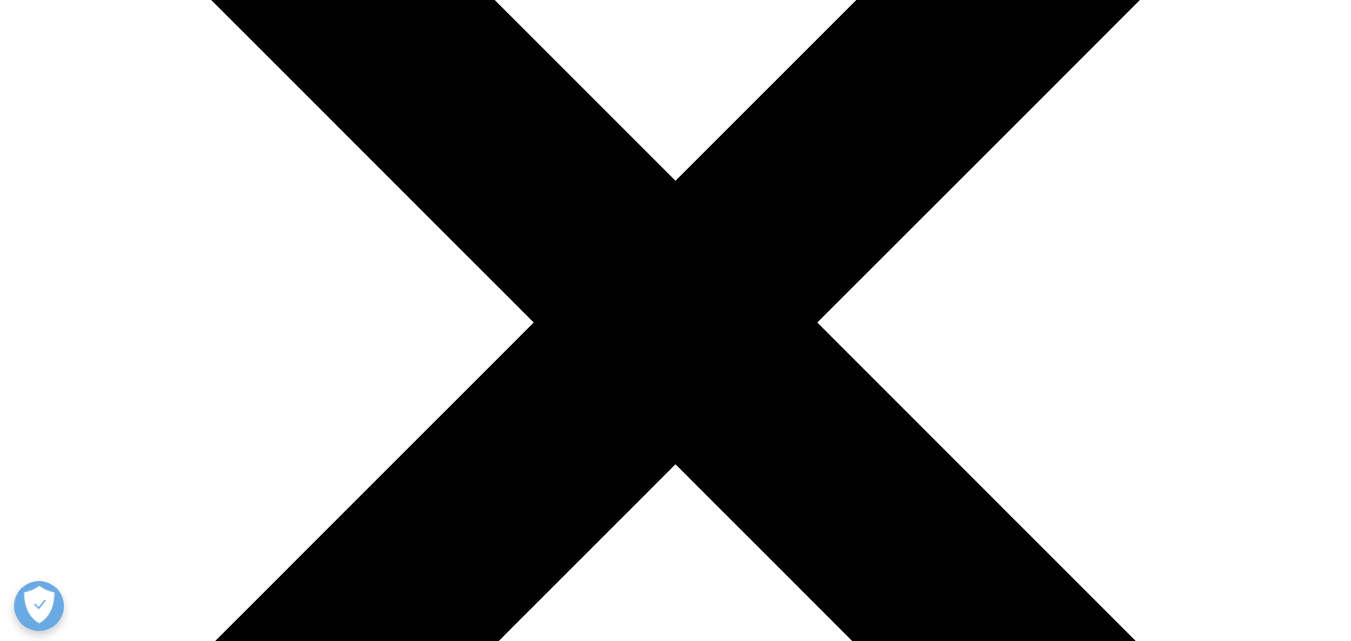 scroll, scrollTop: 0, scrollLeft: 0, axis: both 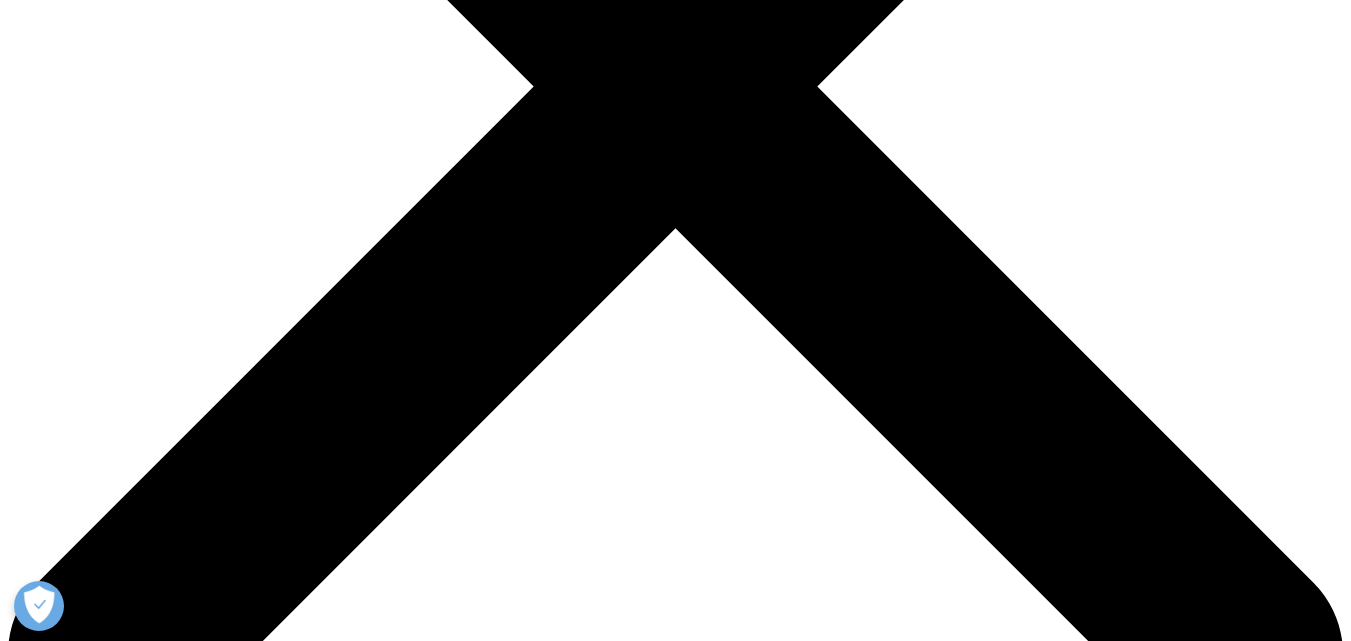 click on "Topic Loading Clear Or/And Operator" at bounding box center (675, 74509) 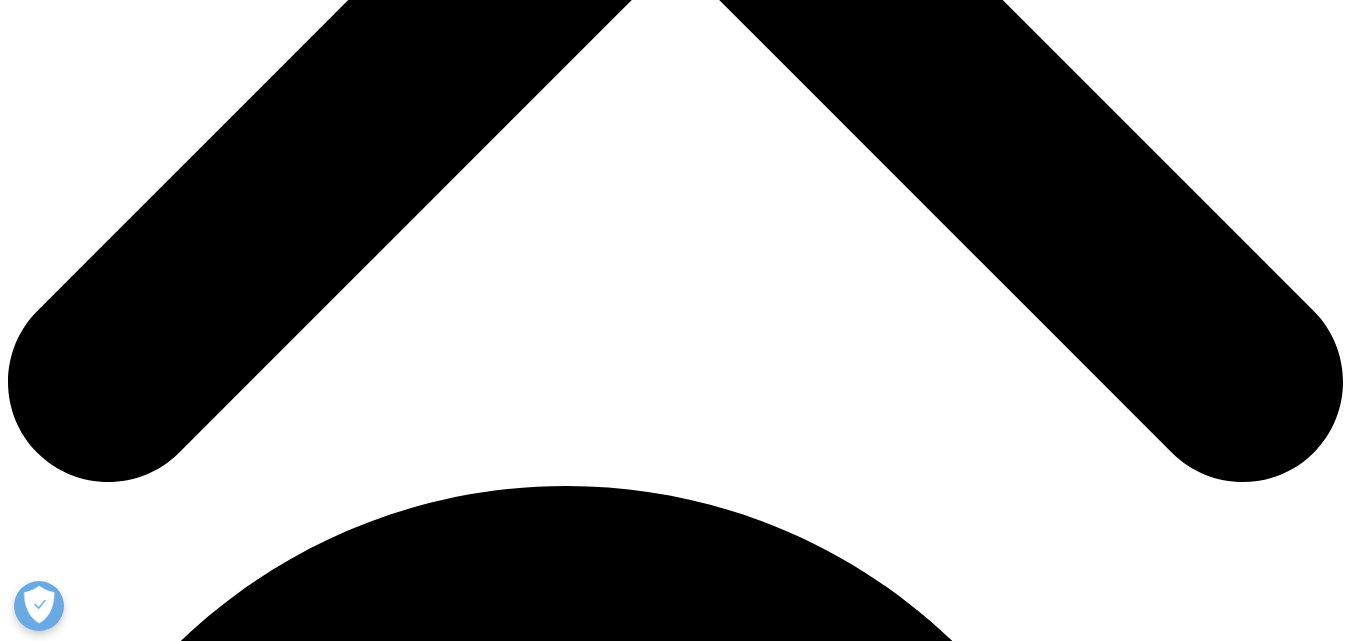 scroll, scrollTop: 956, scrollLeft: 0, axis: vertical 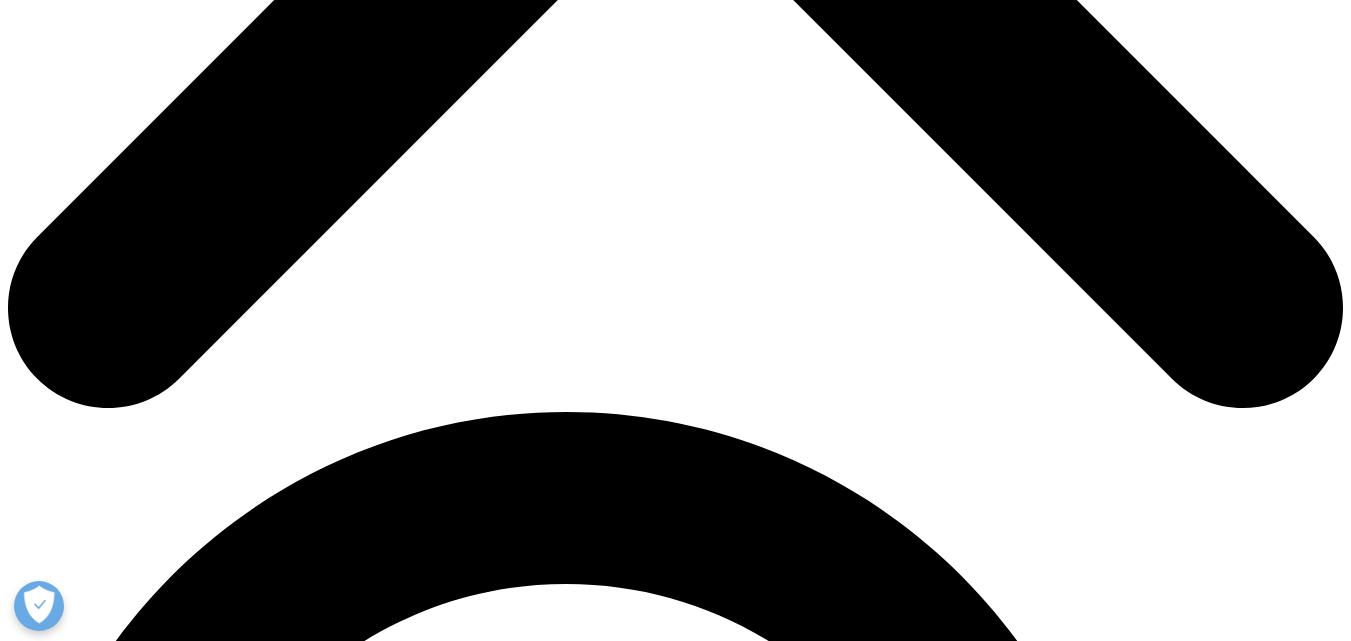 click on "Digital Promotion Hub for High-Equity Established Brands" at bounding box center (675, 44380) 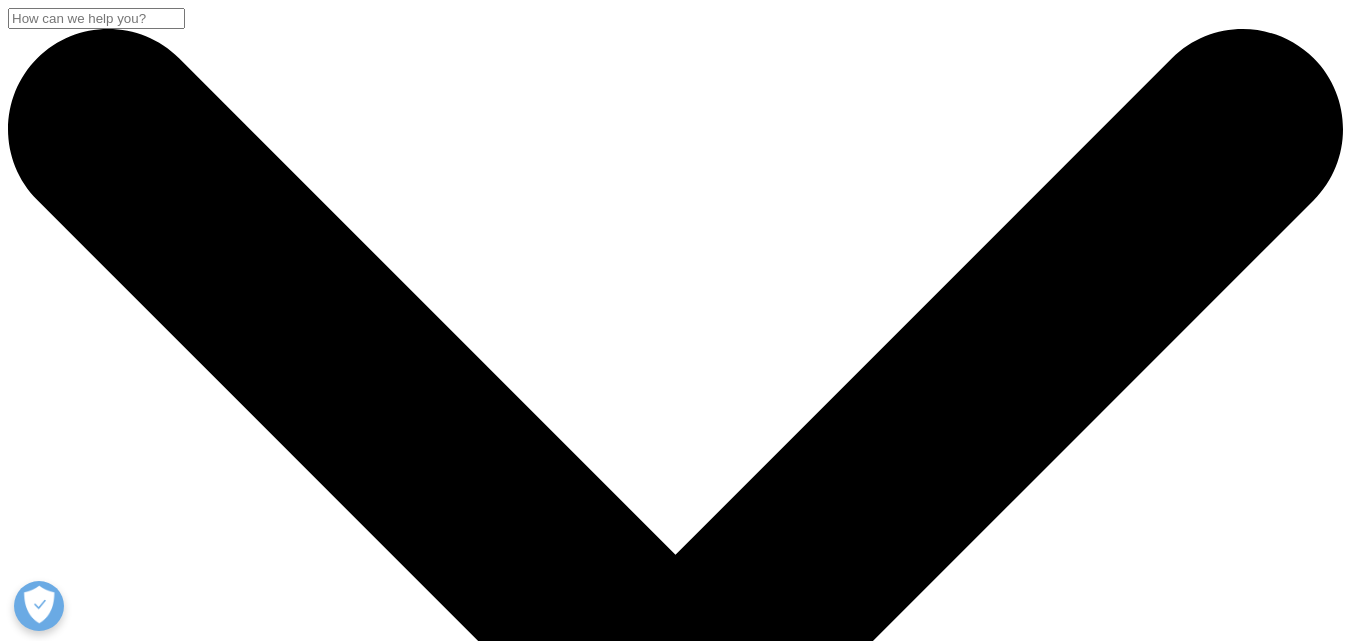 scroll, scrollTop: 0, scrollLeft: 0, axis: both 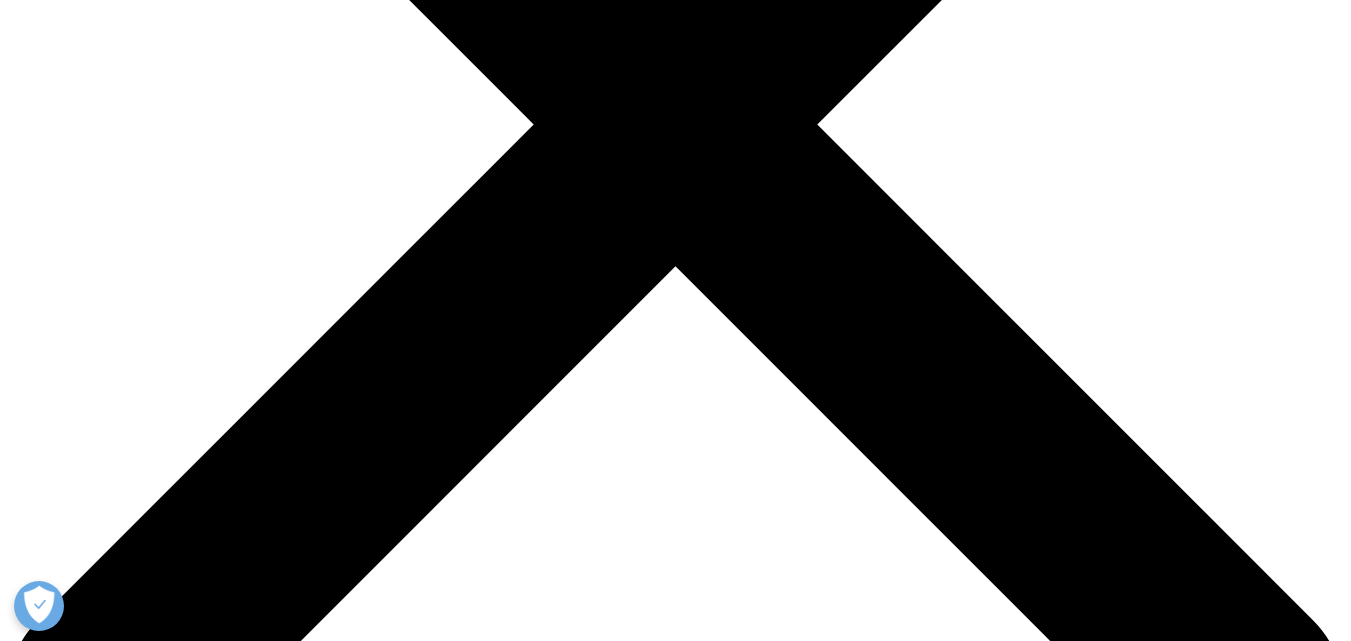 click on "Download" at bounding box center (41, 23216) 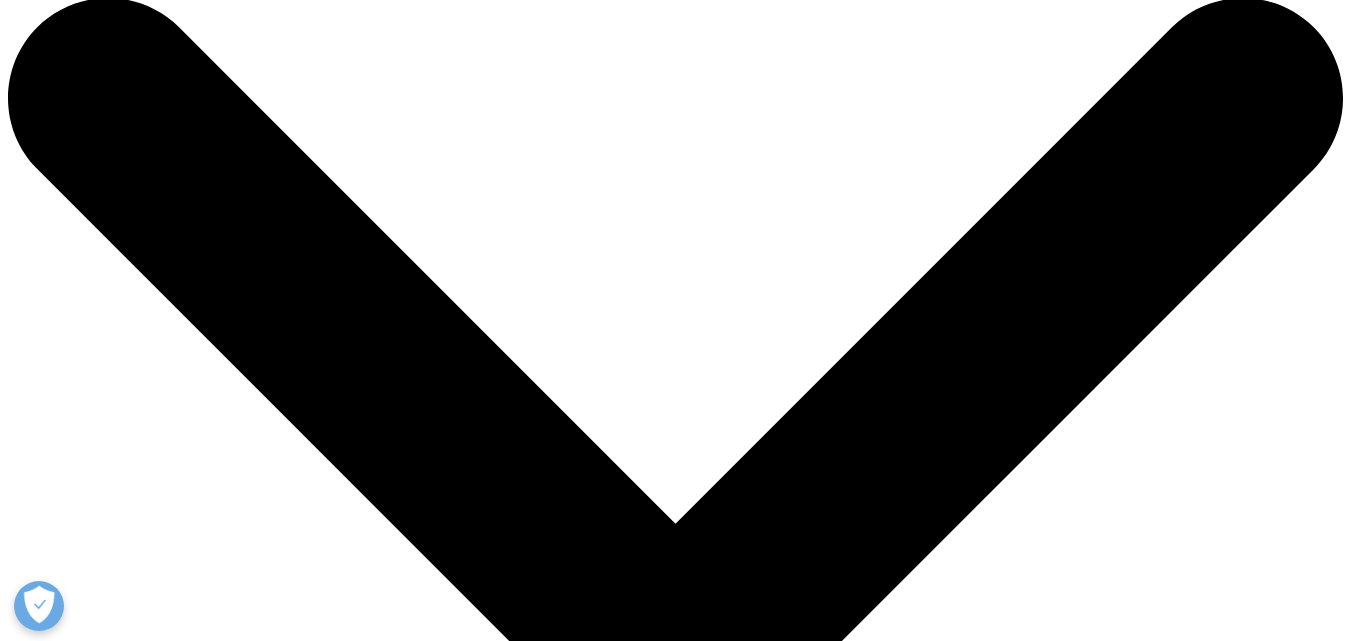 scroll, scrollTop: 0, scrollLeft: 0, axis: both 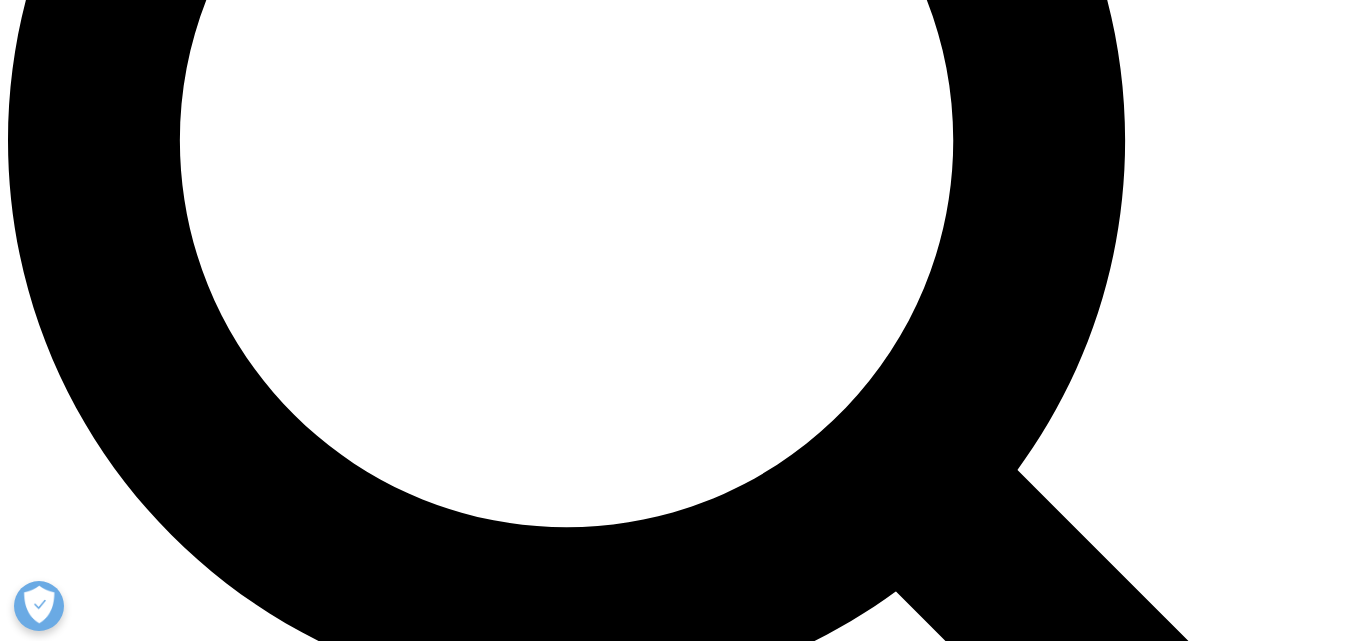 click on "Transforming Rare Disease Data Collection" at bounding box center [675, 172096] 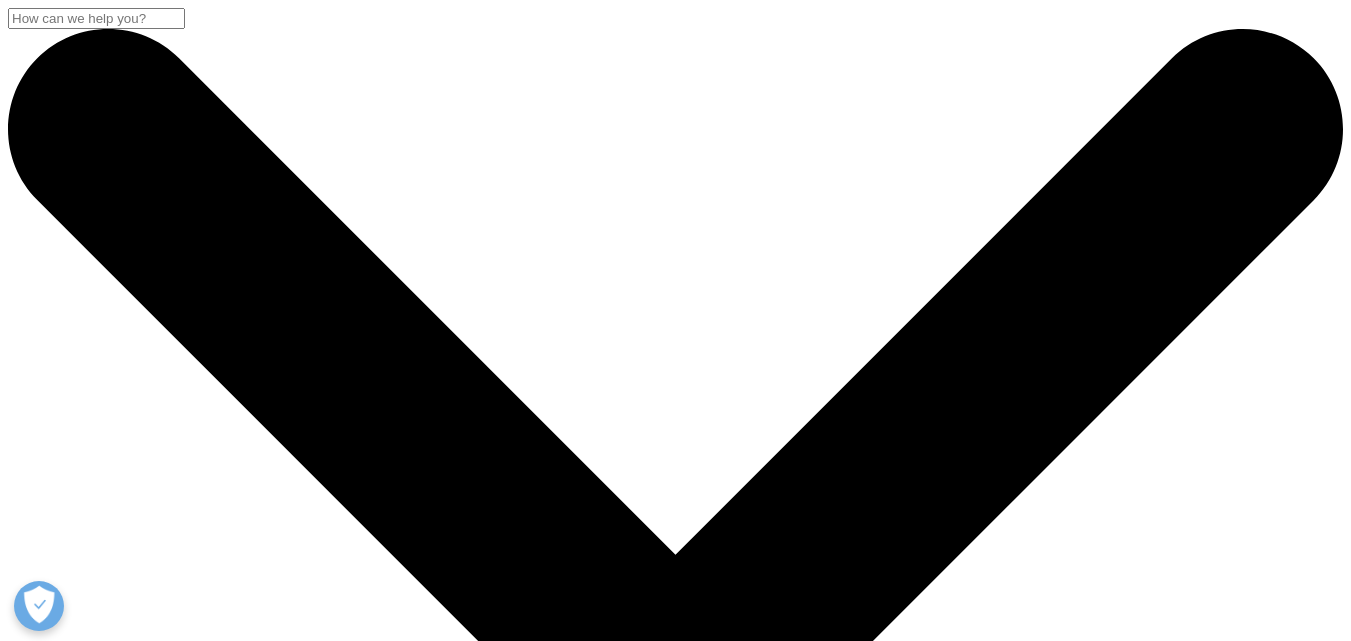 scroll, scrollTop: 0, scrollLeft: 0, axis: both 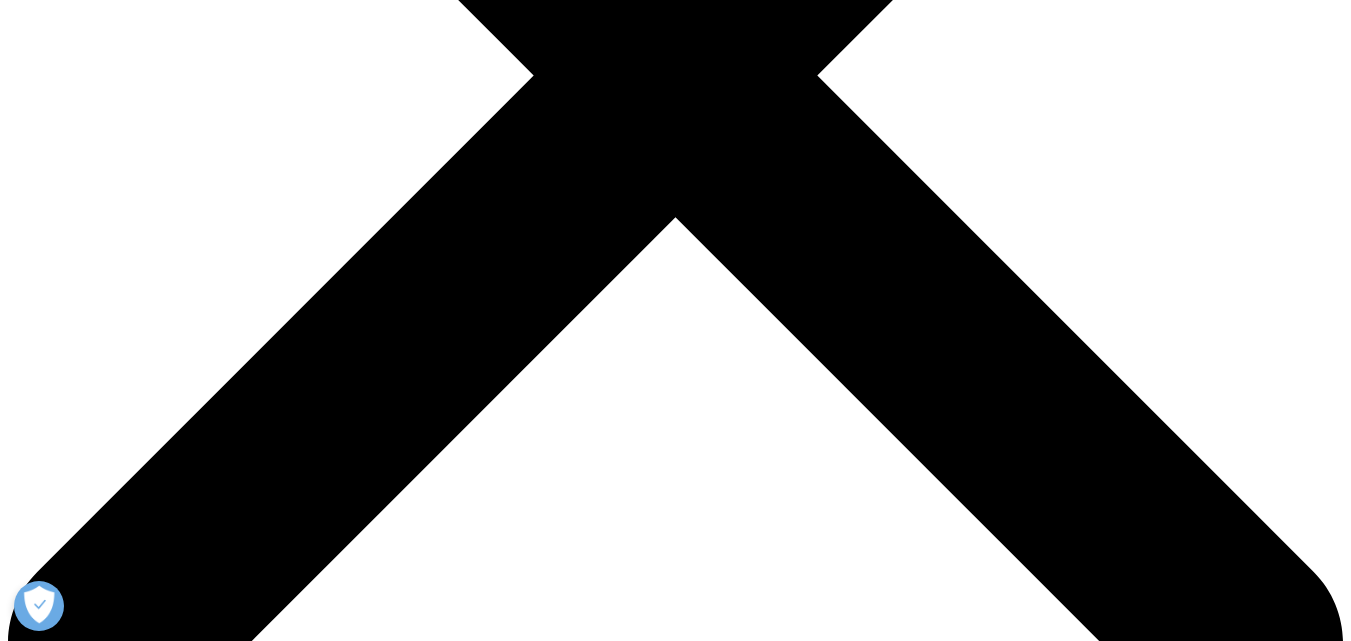 click on "Download" at bounding box center [41, 10776] 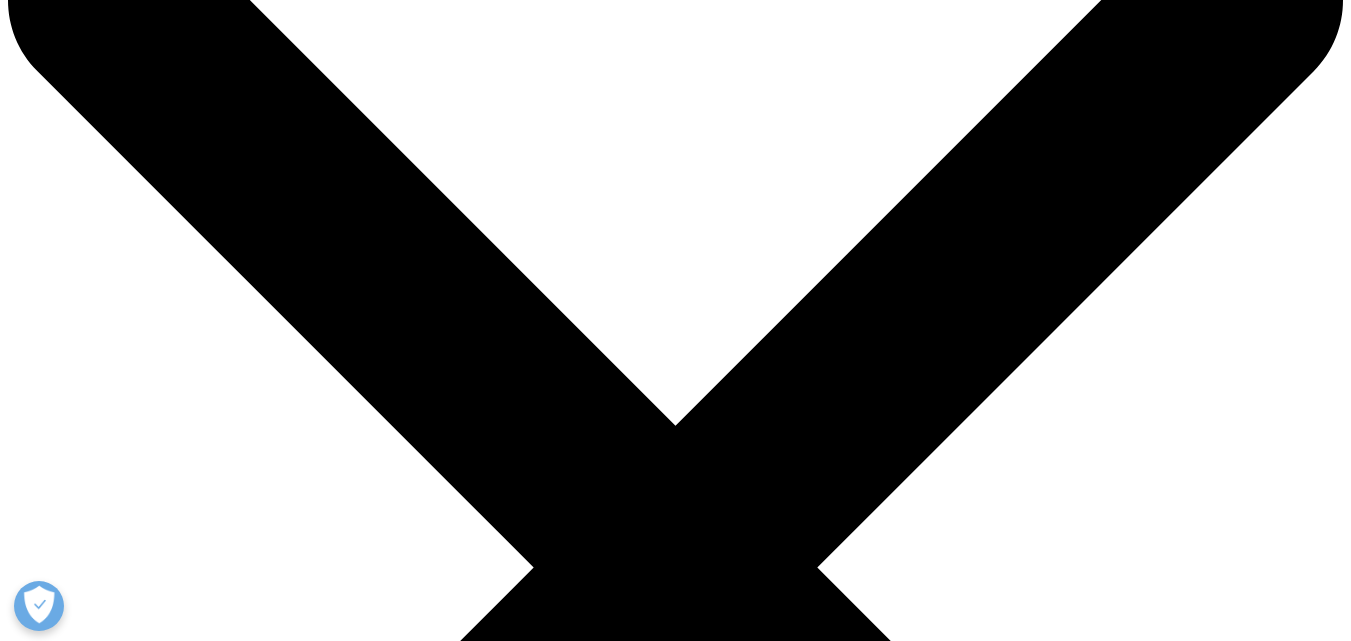scroll, scrollTop: 0, scrollLeft: 0, axis: both 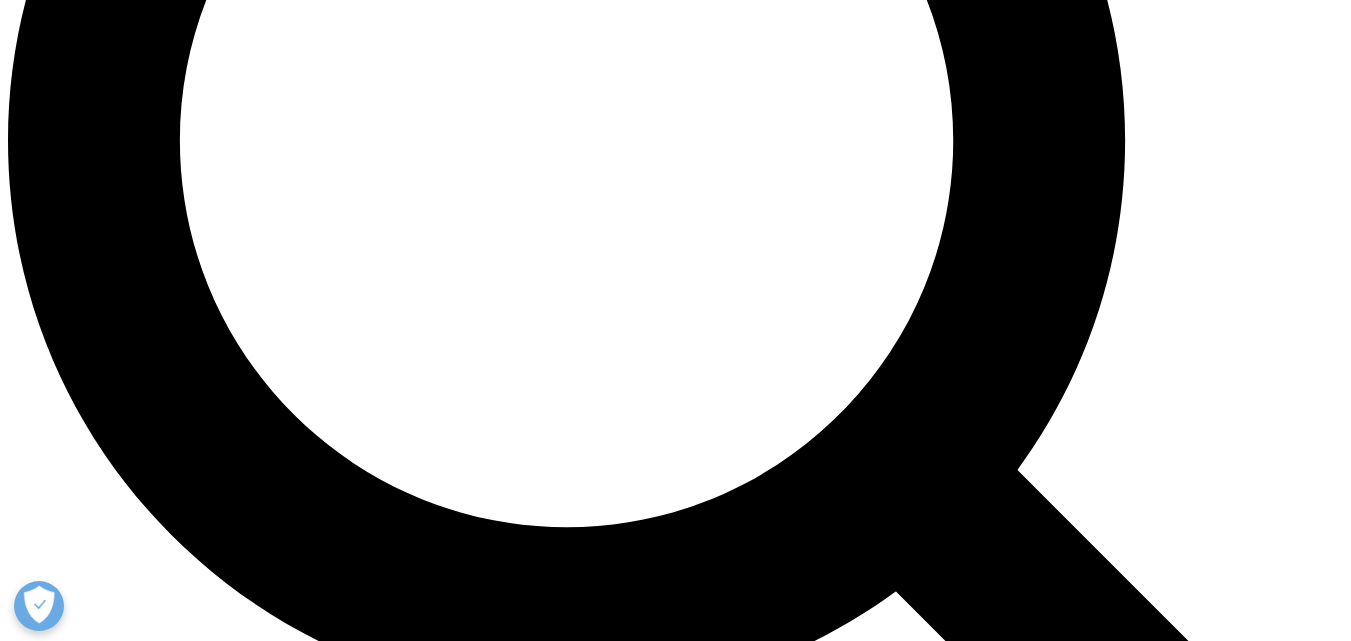 click on "Load More Results" at bounding box center [69, 168961] 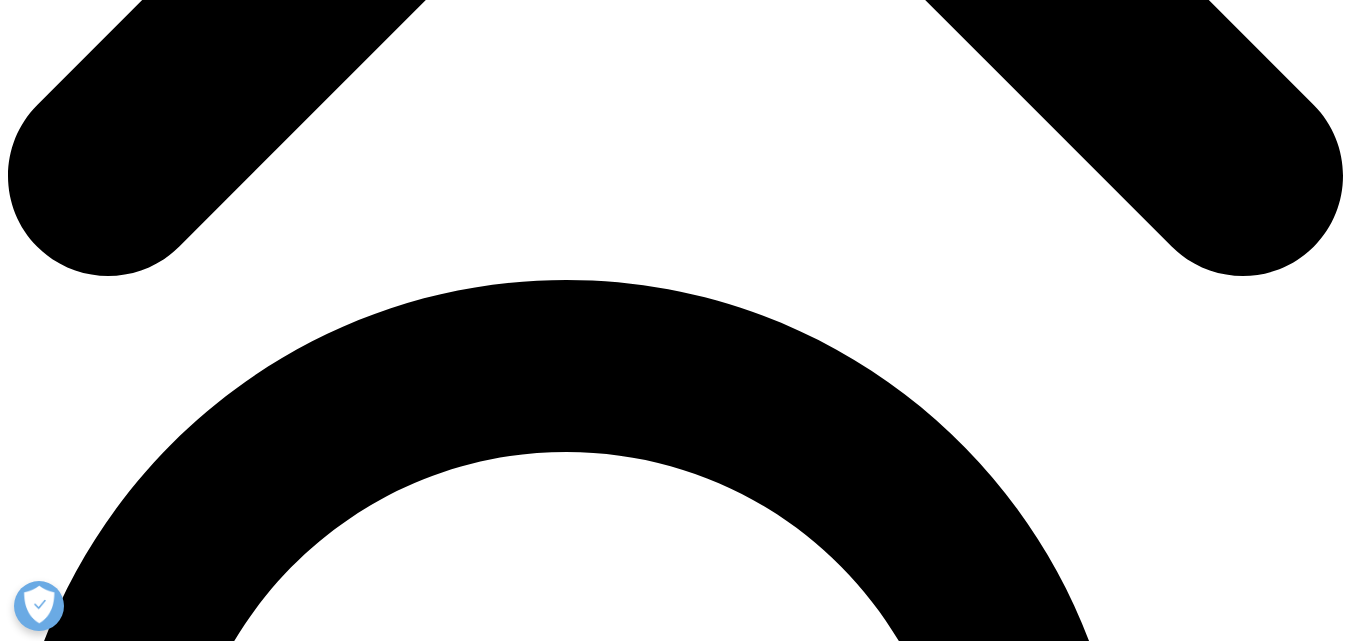 scroll, scrollTop: 1090, scrollLeft: 0, axis: vertical 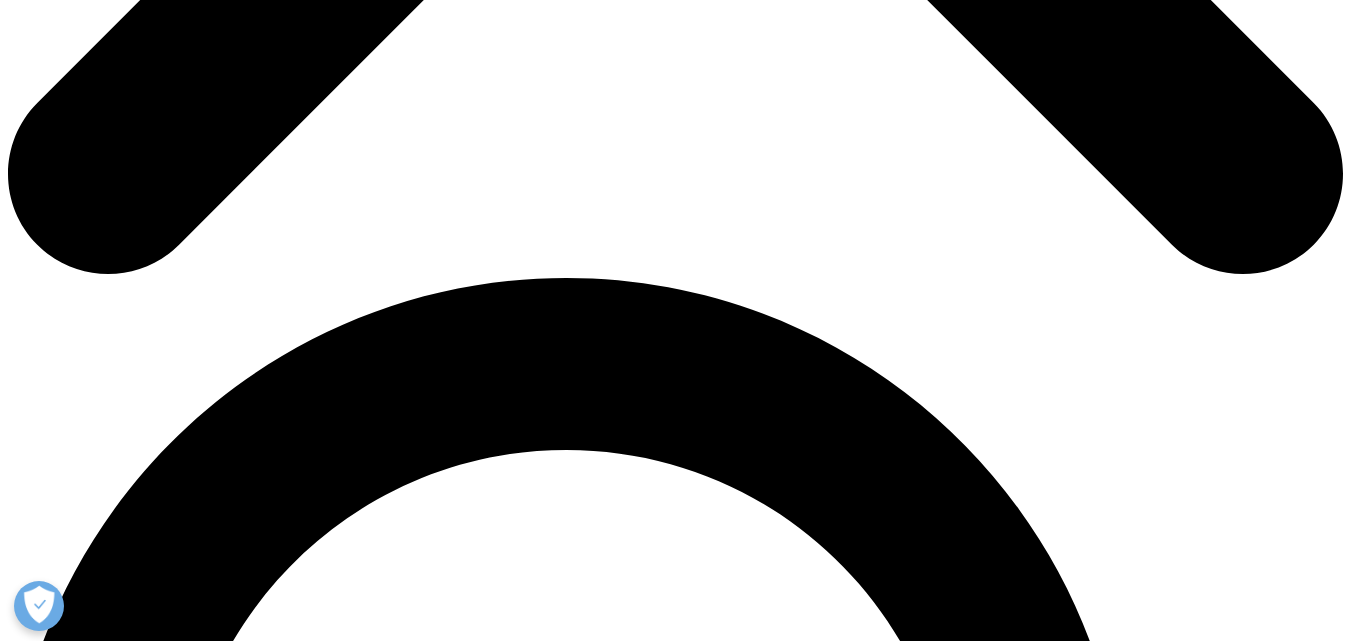 click on "Precision Data Integration for Precision Medicine" at bounding box center (675, 169776) 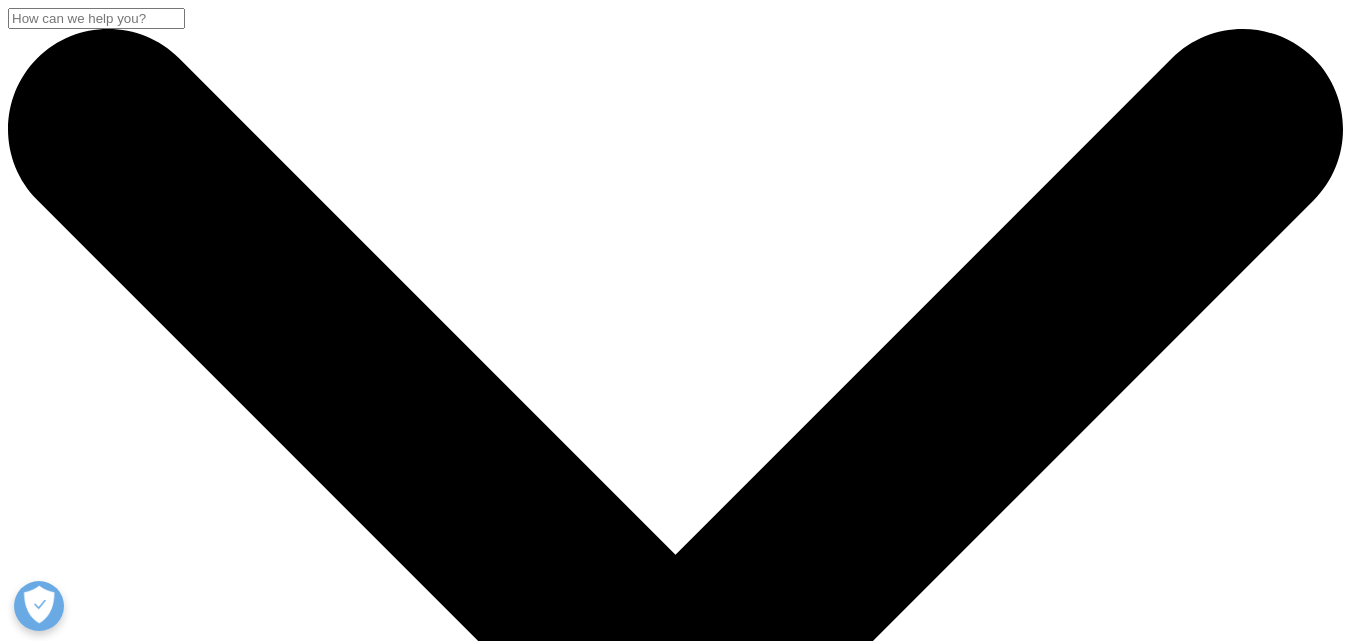 scroll, scrollTop: 0, scrollLeft: 0, axis: both 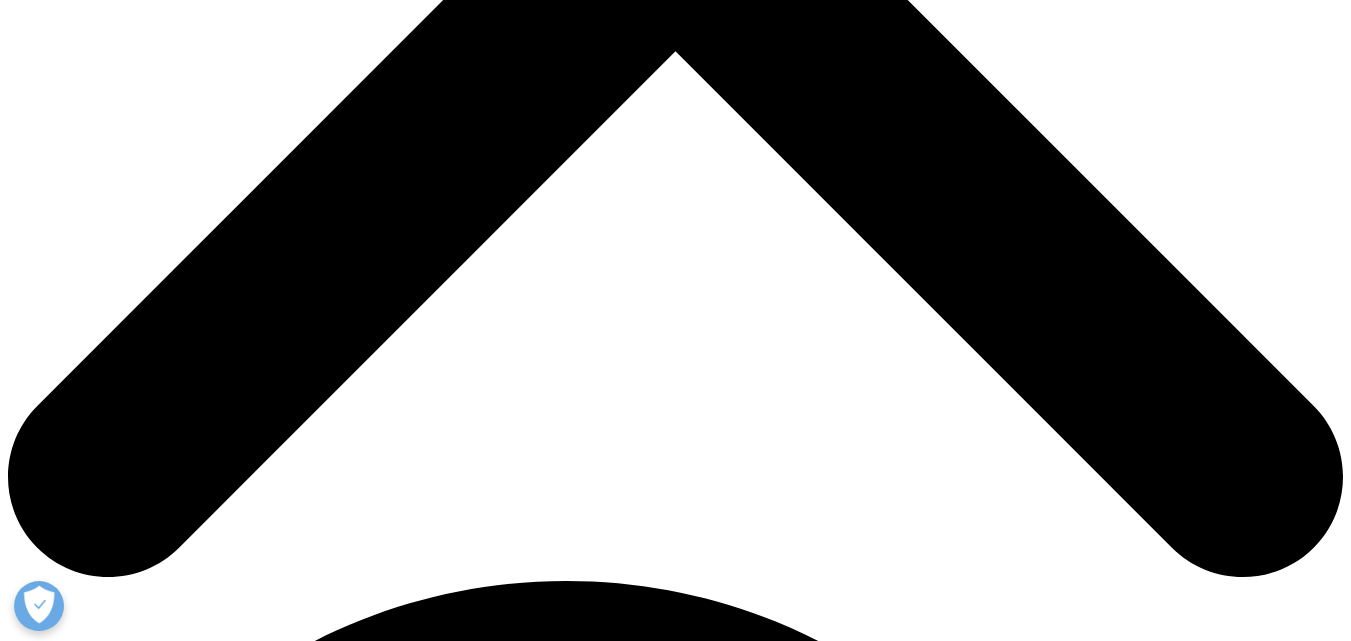 click on "Download" at bounding box center [41, 9988] 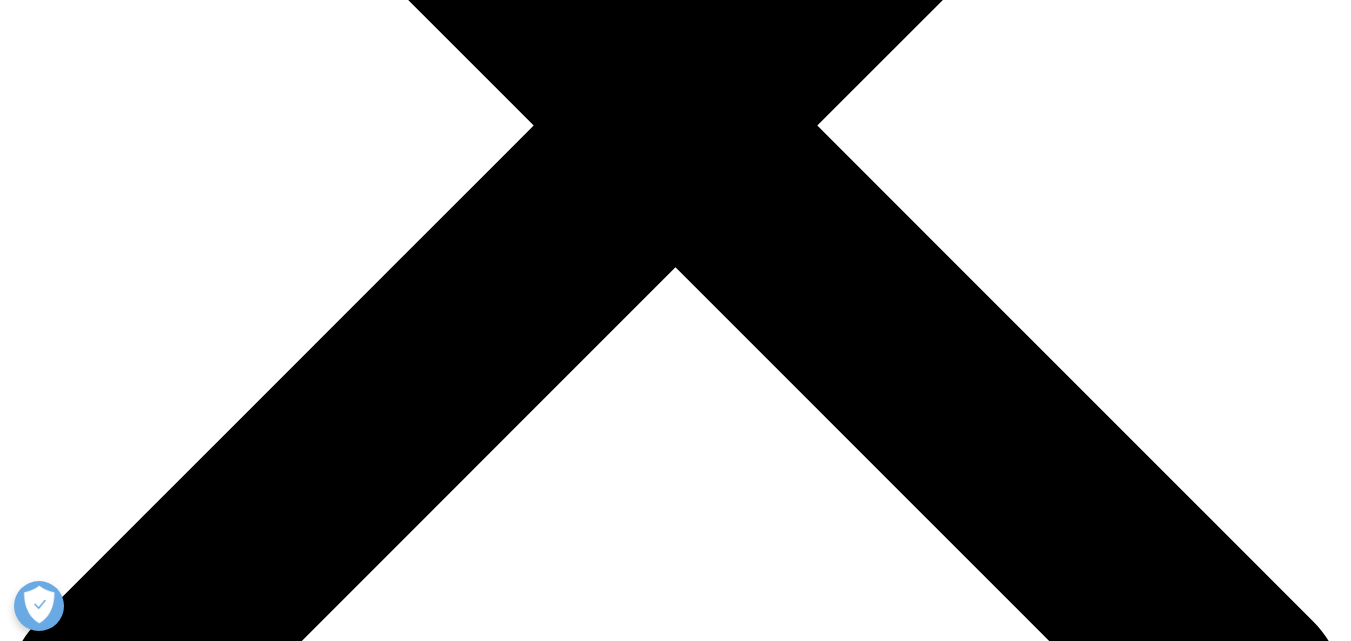 scroll, scrollTop: 569, scrollLeft: 0, axis: vertical 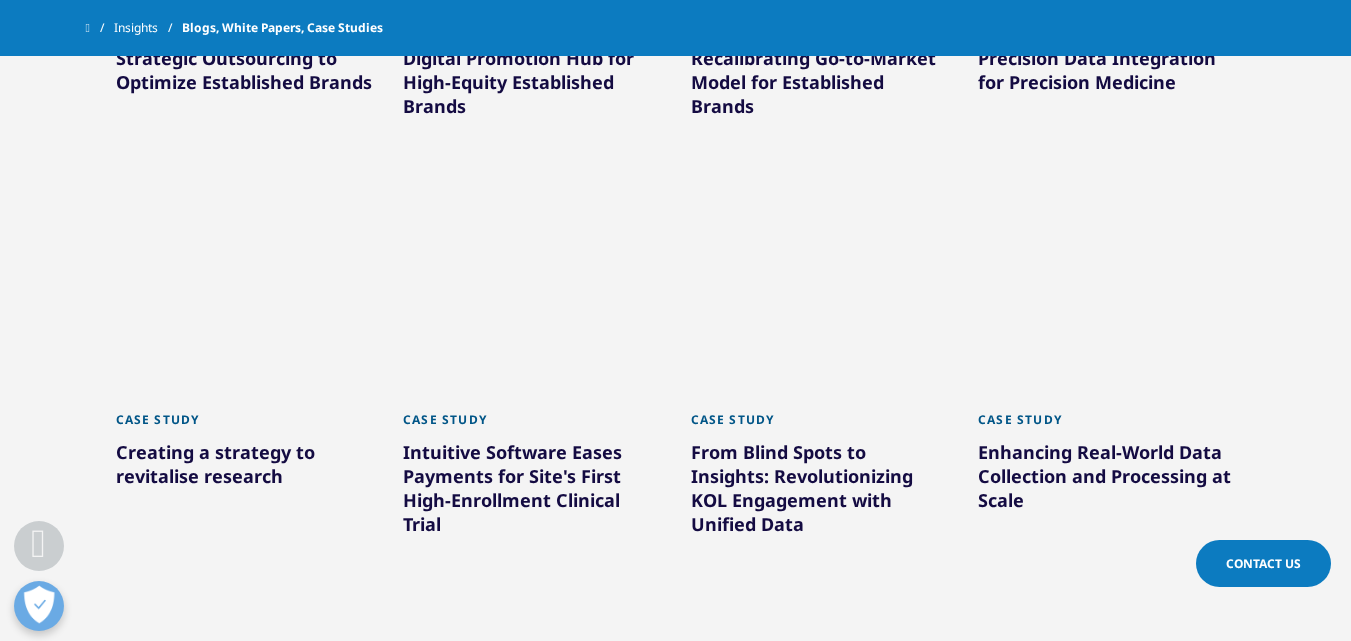 click on "Creating a strategy to revitalise research" at bounding box center [245, 468] 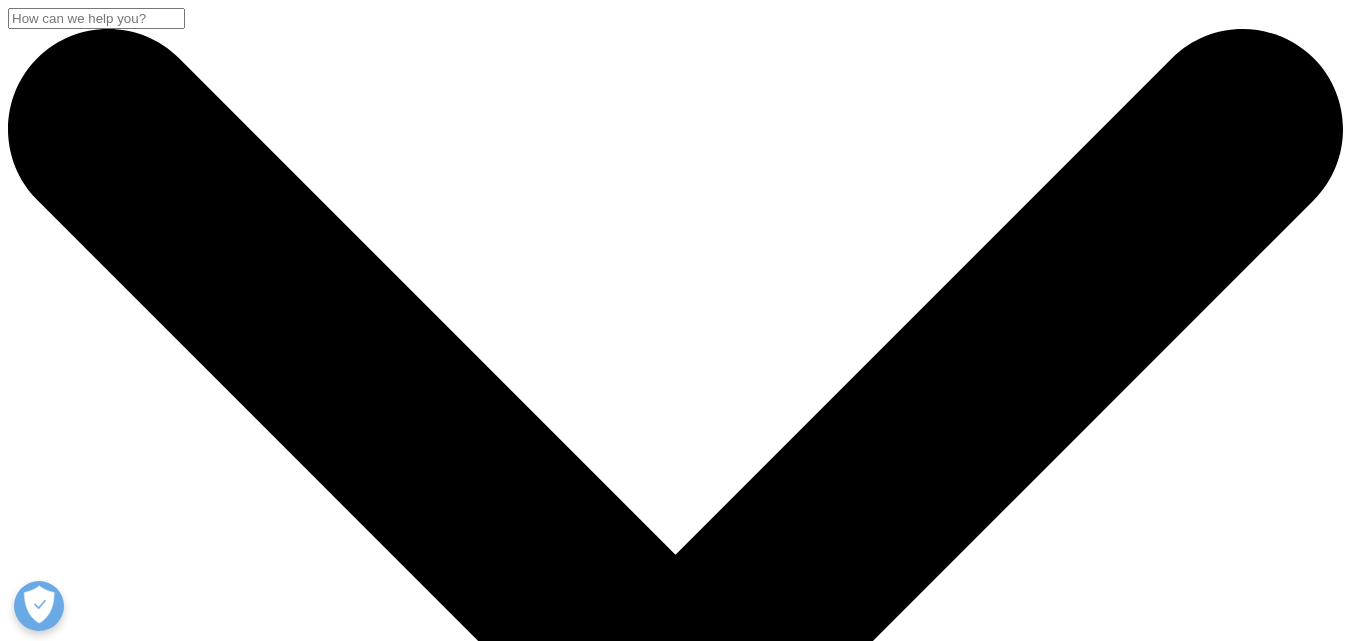 scroll, scrollTop: 0, scrollLeft: 0, axis: both 